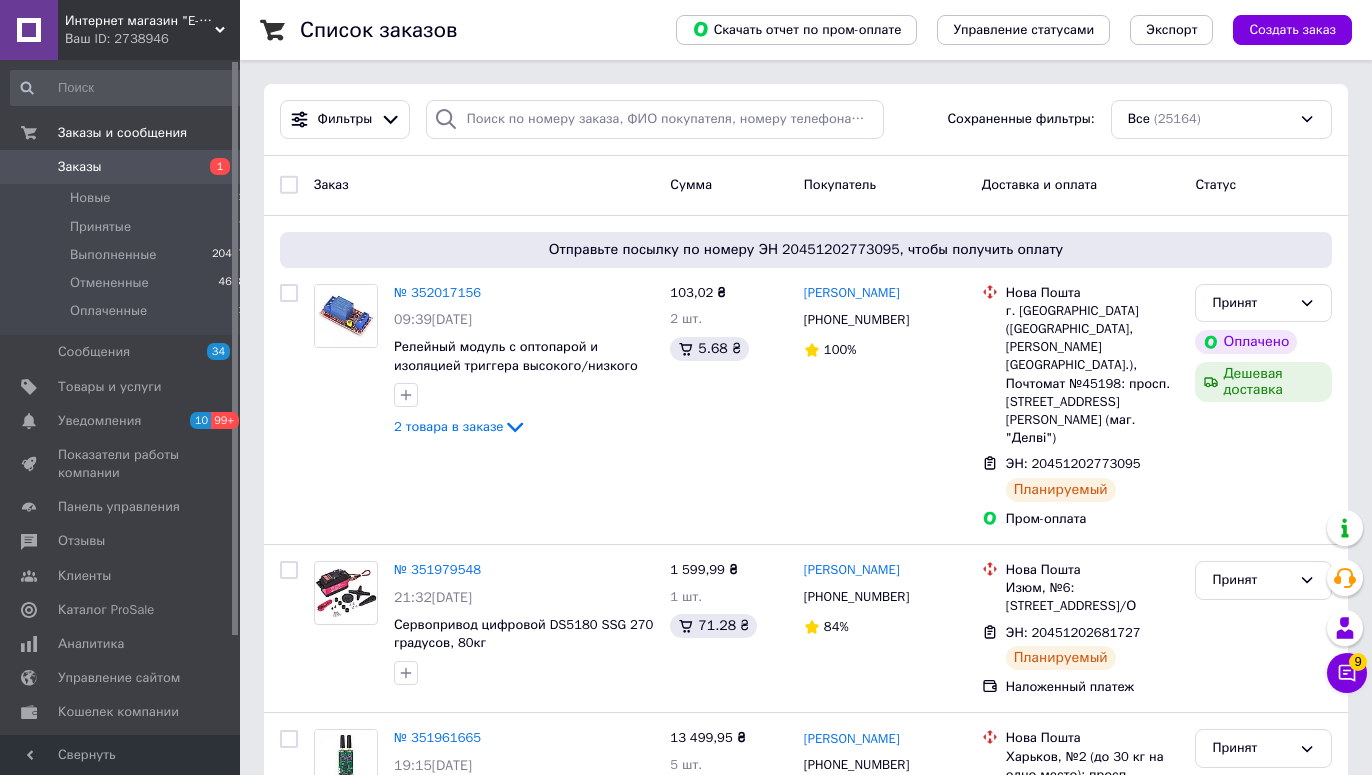scroll, scrollTop: 0, scrollLeft: 0, axis: both 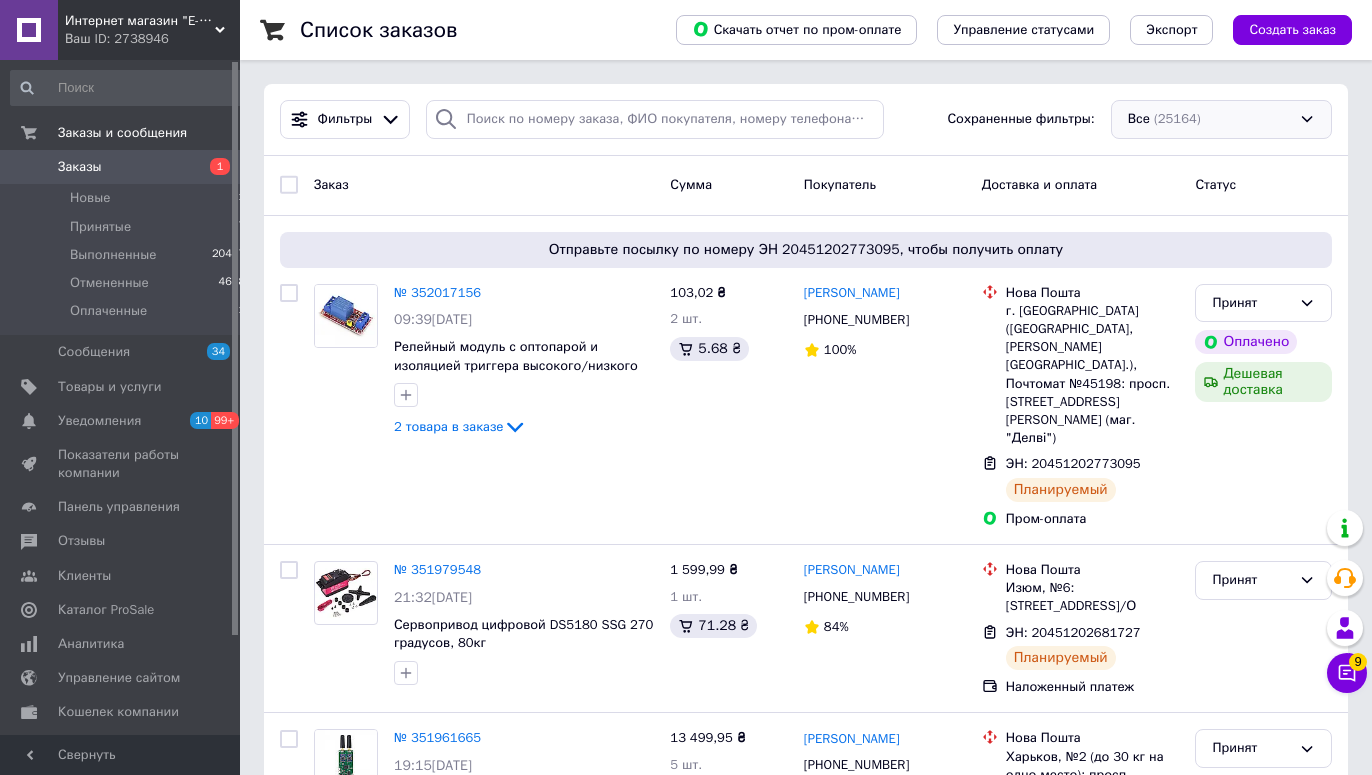 click on "Все (25164)" at bounding box center [1221, 119] 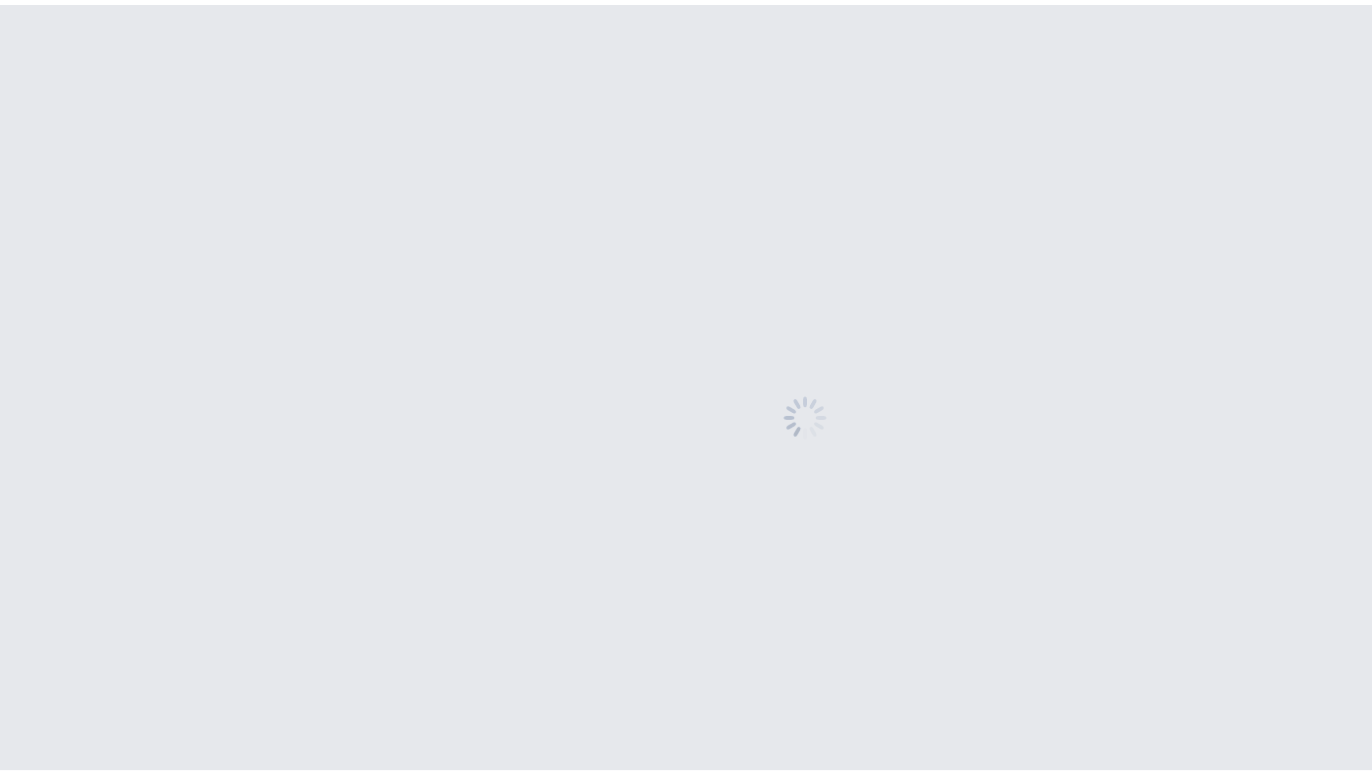 scroll, scrollTop: 0, scrollLeft: 0, axis: both 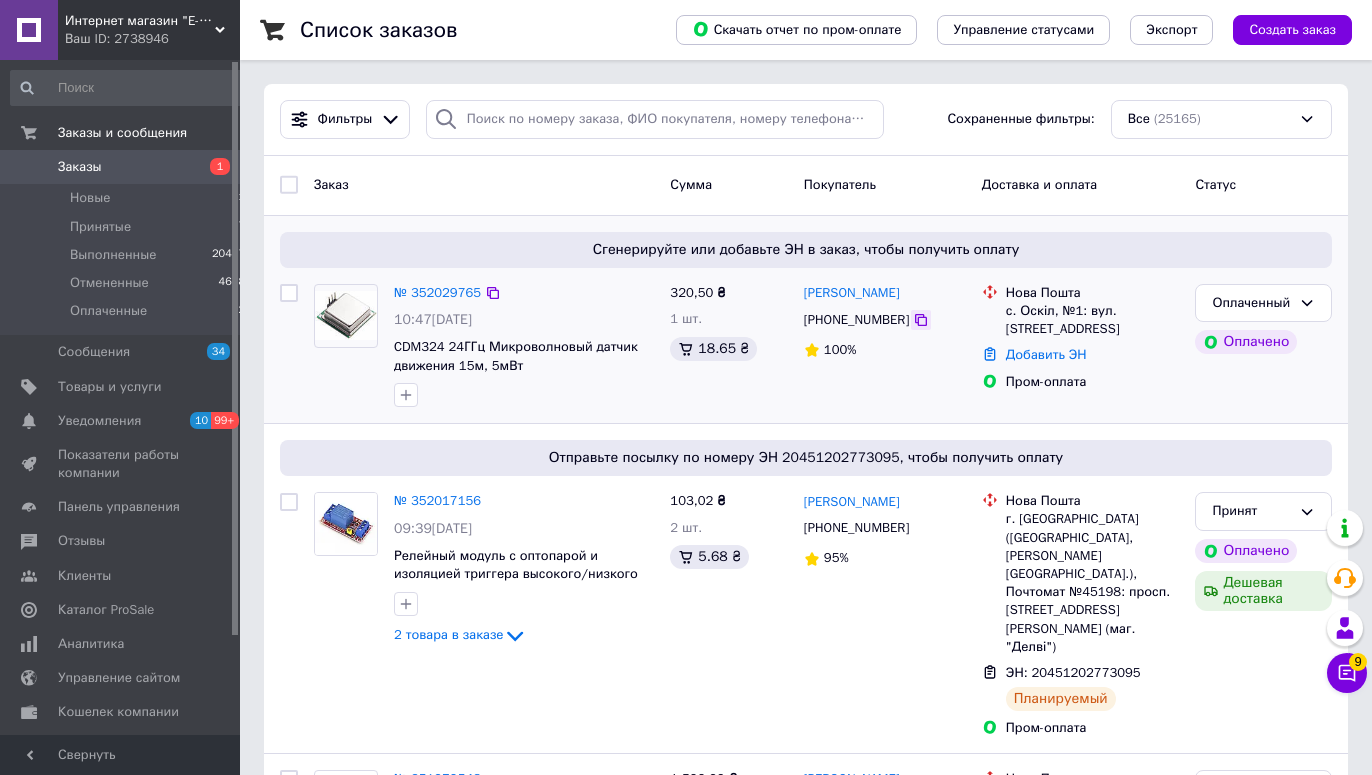 click 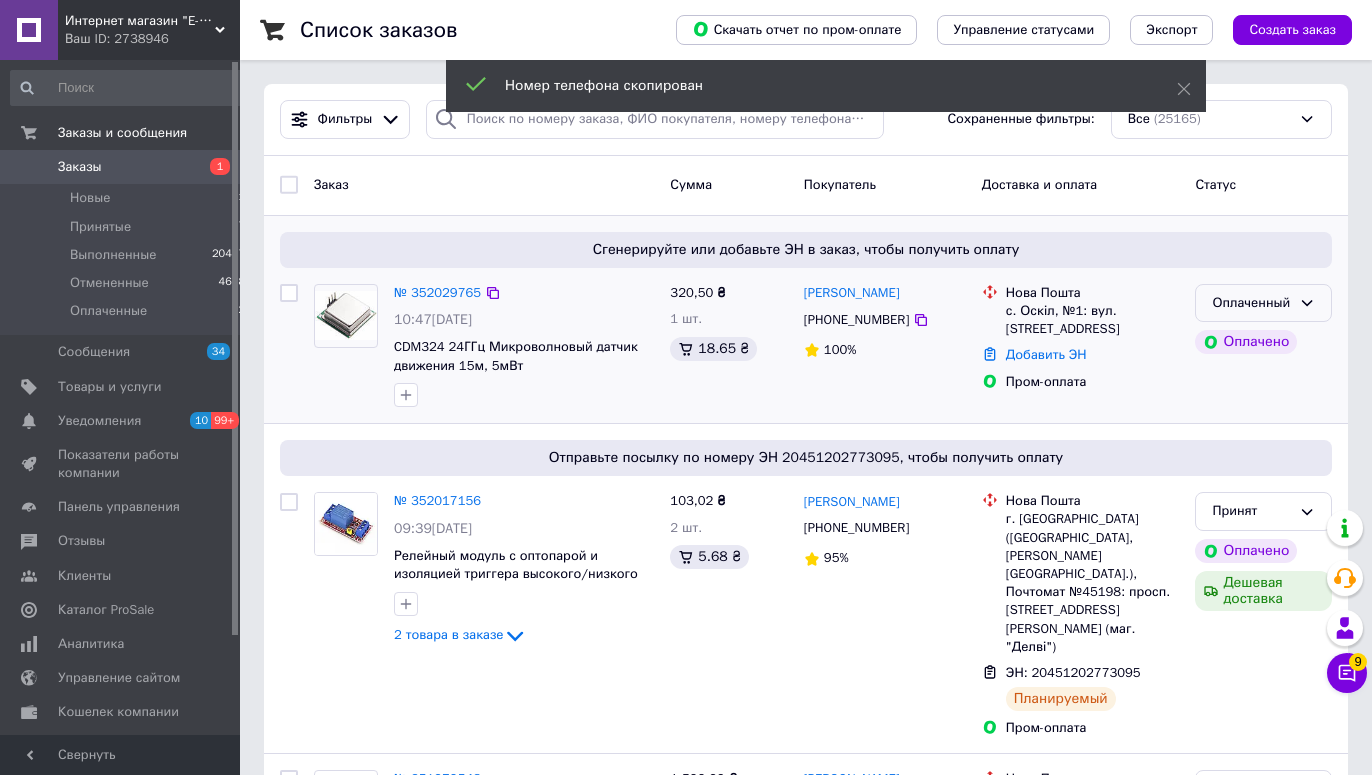 click on "Оплаченный" at bounding box center (1251, 303) 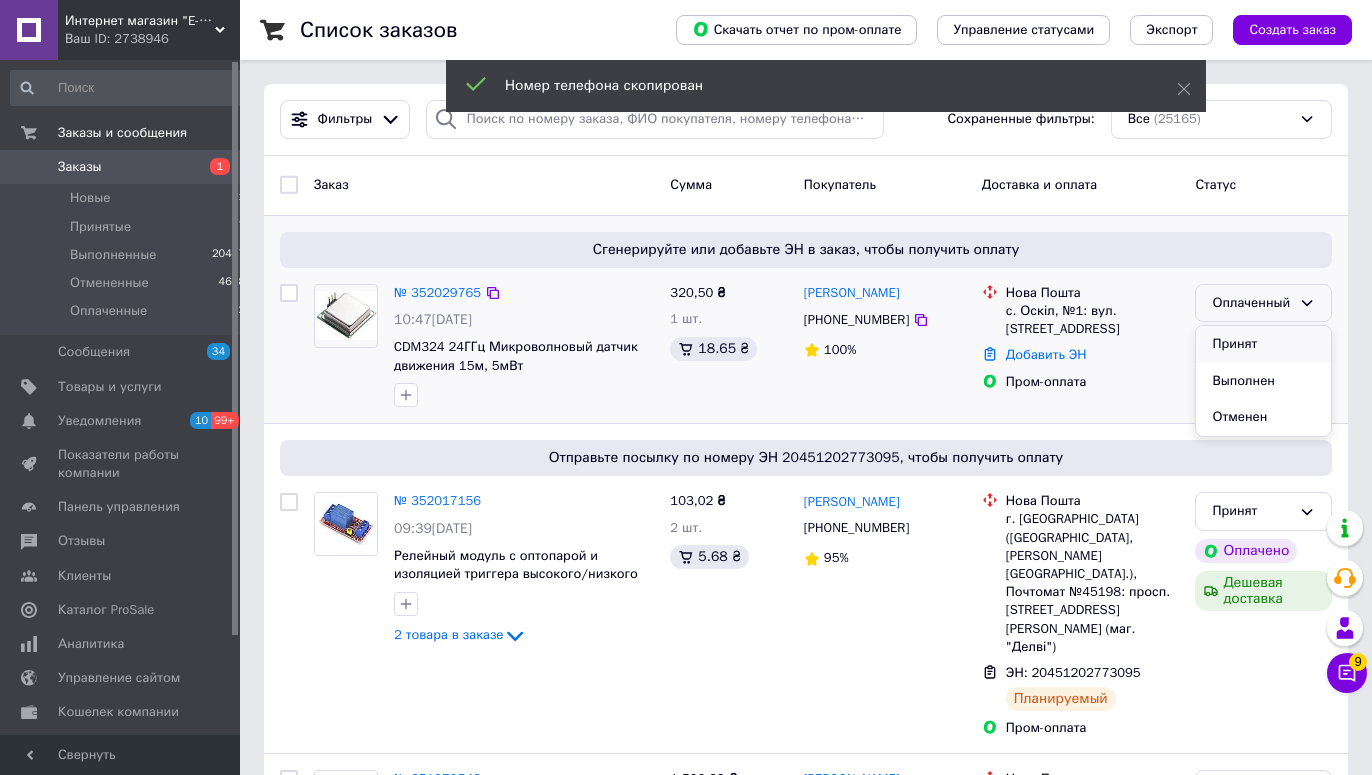 click on "Принят" at bounding box center [1263, 344] 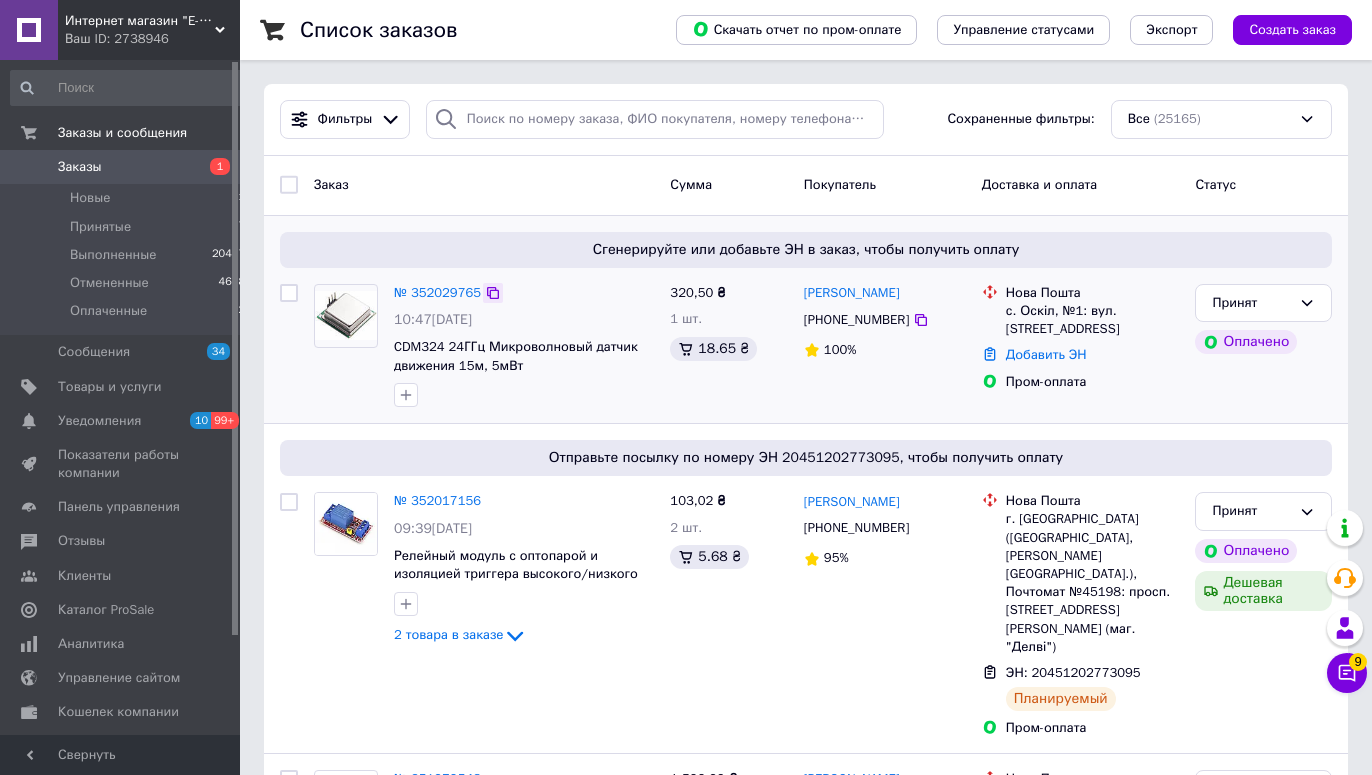 click 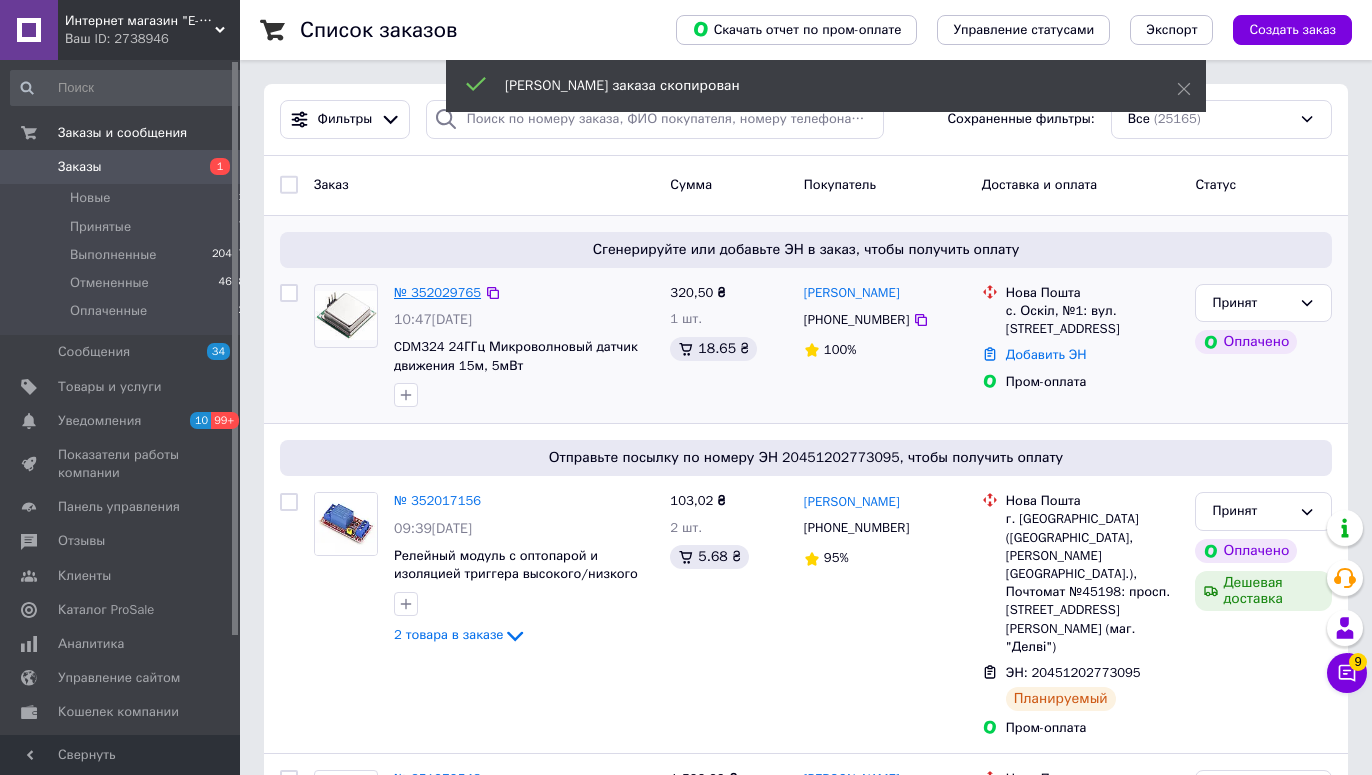 click on "№ 352029765" at bounding box center [437, 292] 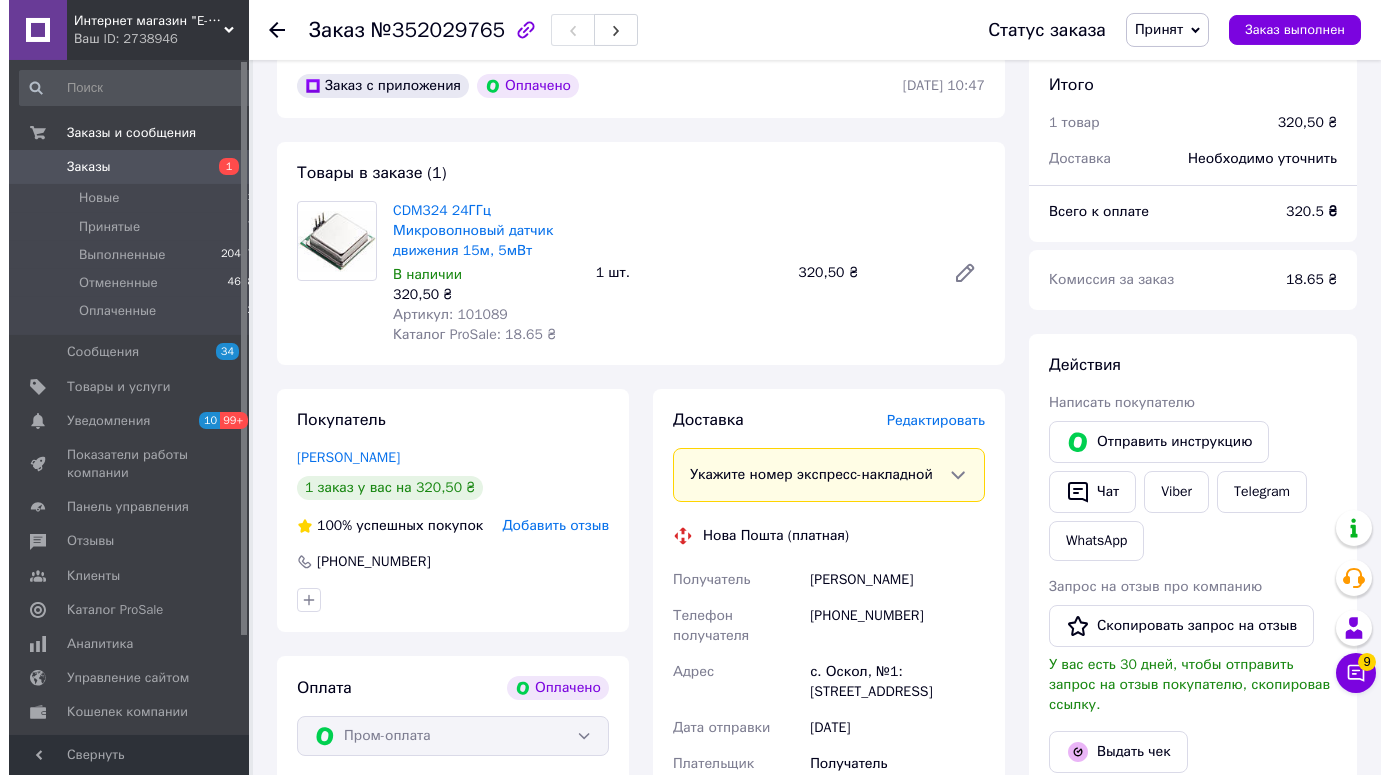 scroll, scrollTop: 592, scrollLeft: 0, axis: vertical 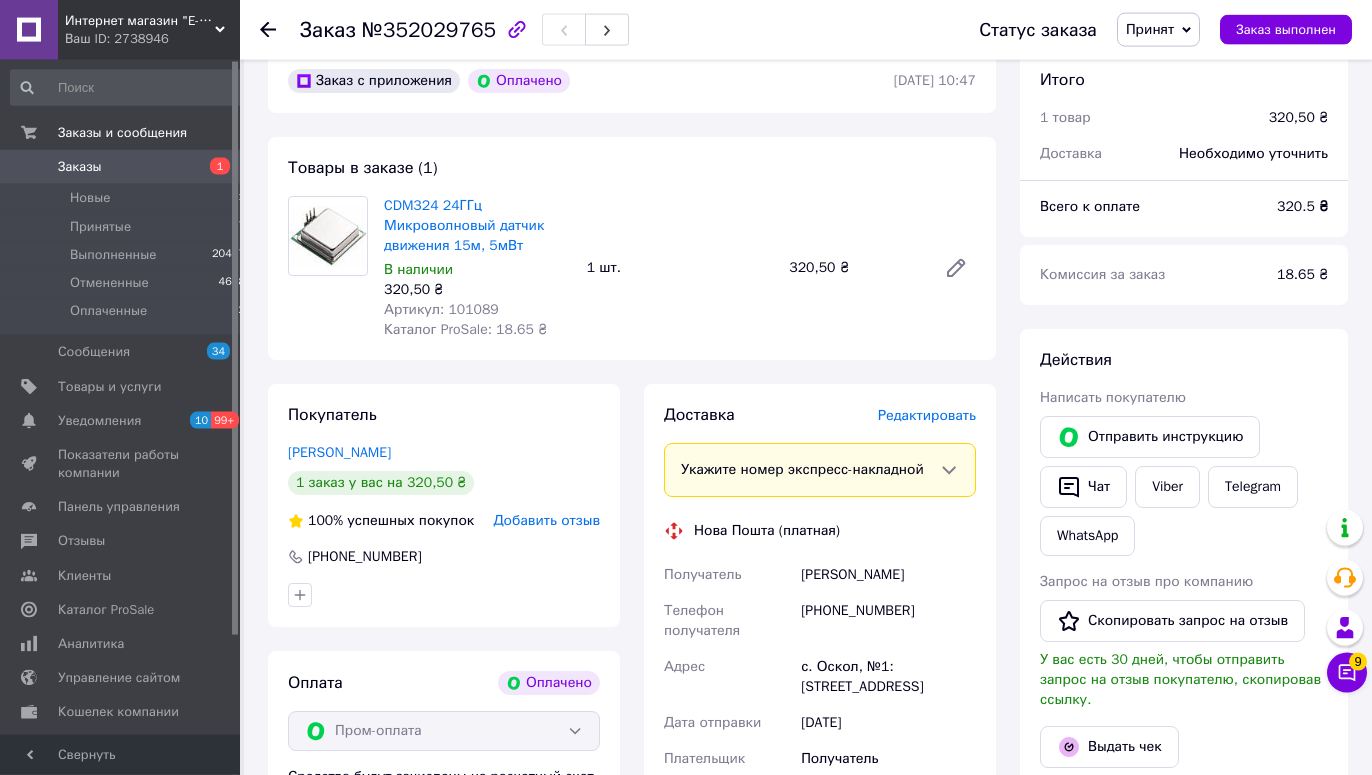 click on "Добавить отзыв" at bounding box center (546, 520) 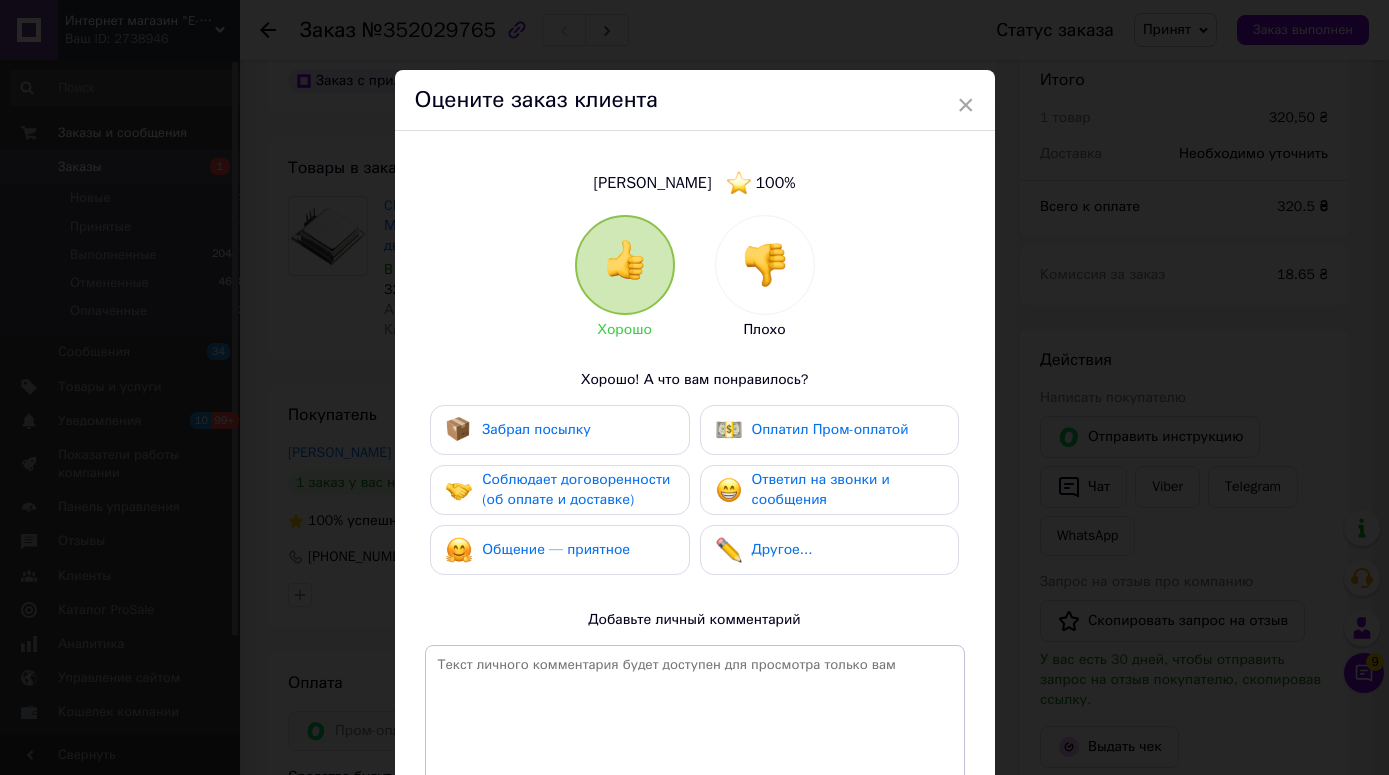 click at bounding box center (765, 265) 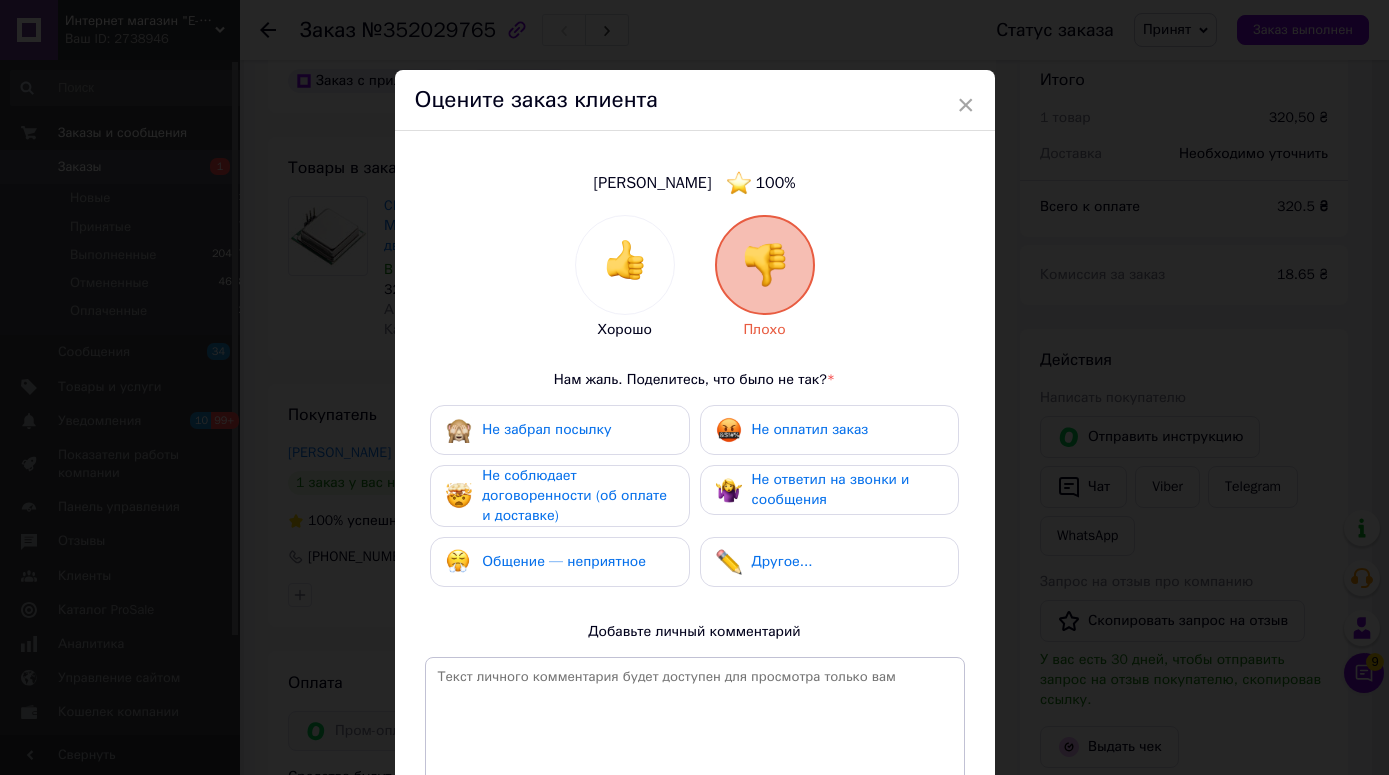 click on "Общение — неприятное" at bounding box center (564, 561) 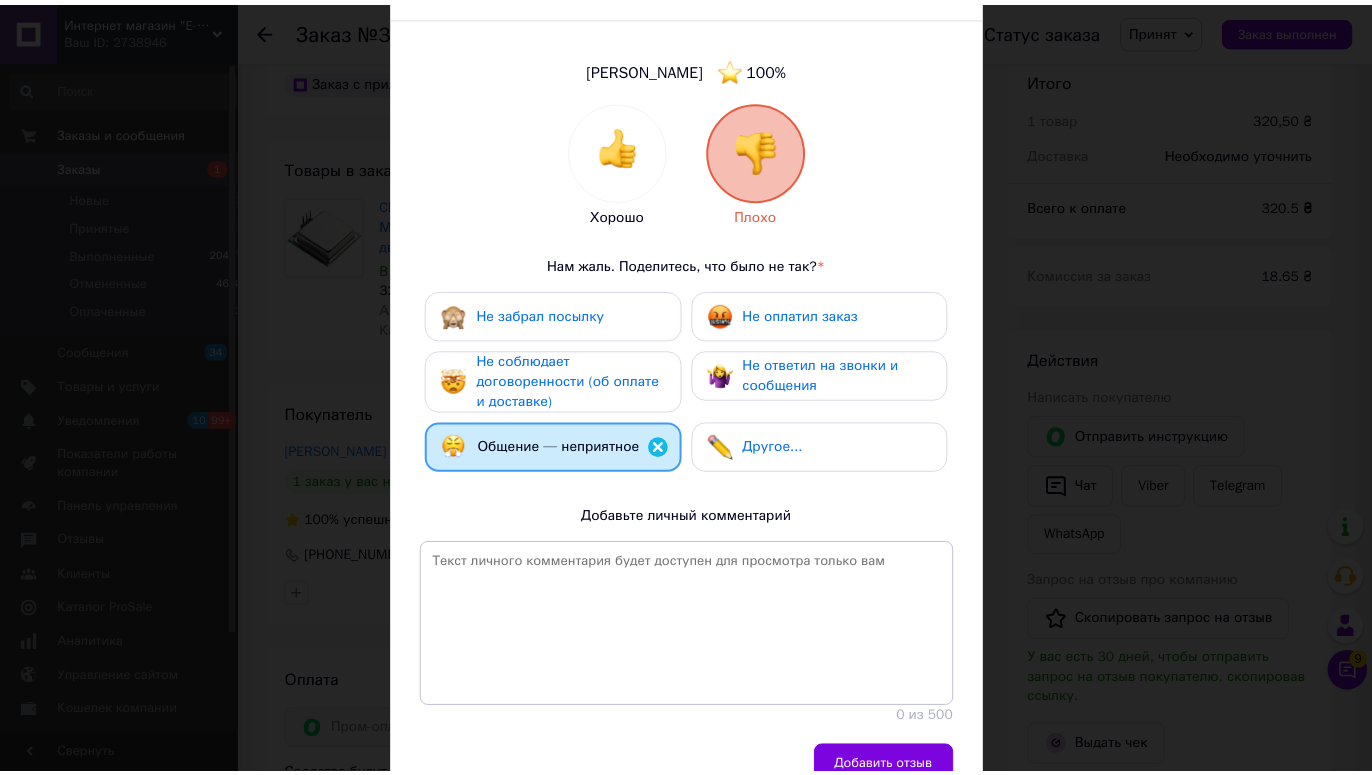 scroll, scrollTop: 241, scrollLeft: 0, axis: vertical 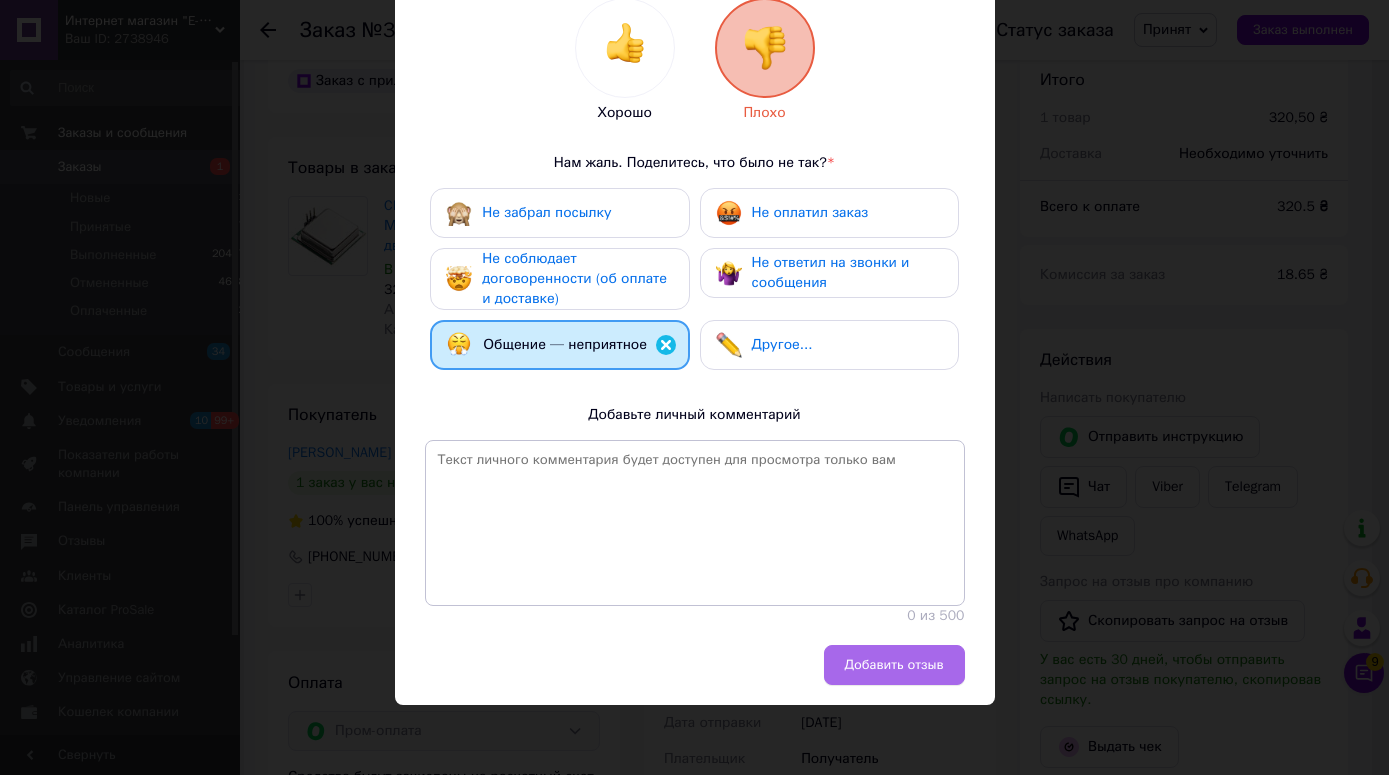 click on "Добавить отзыв" at bounding box center [894, 665] 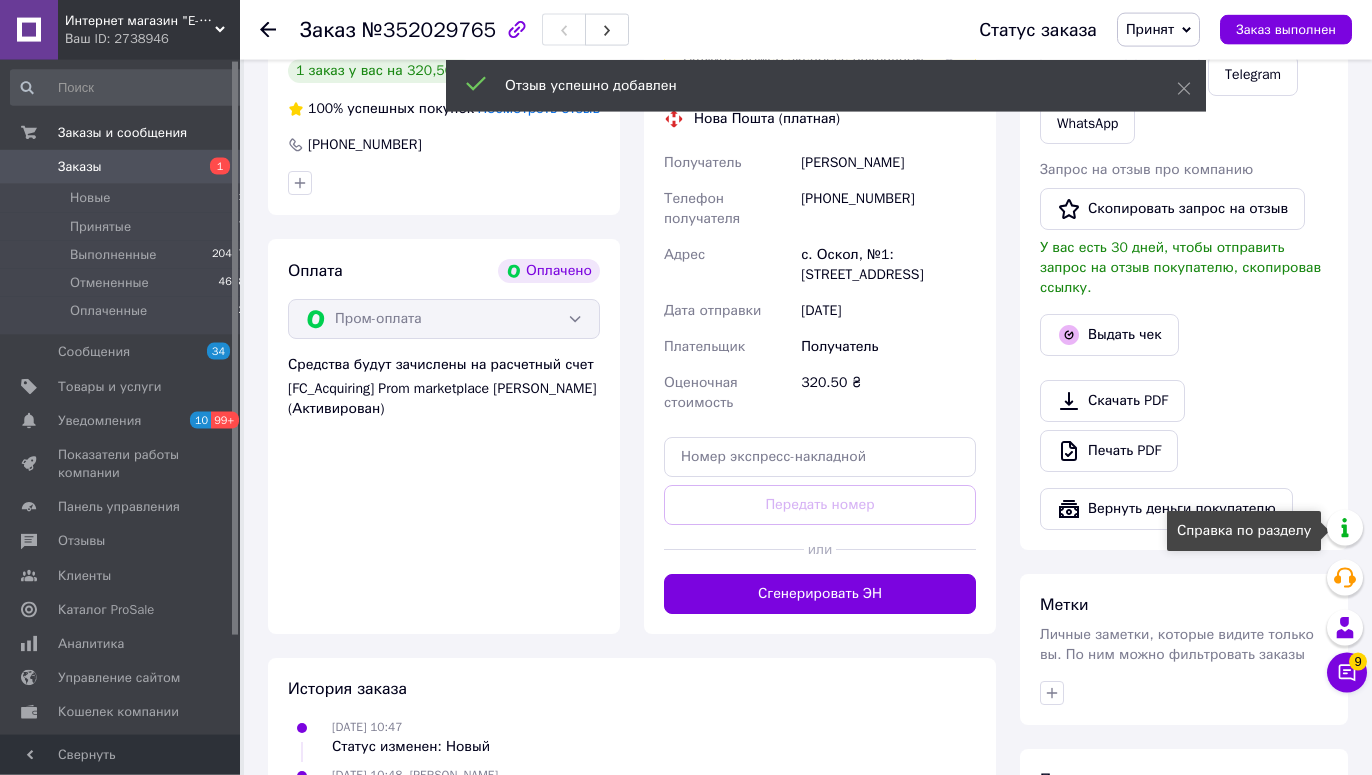 scroll, scrollTop: 1007, scrollLeft: 0, axis: vertical 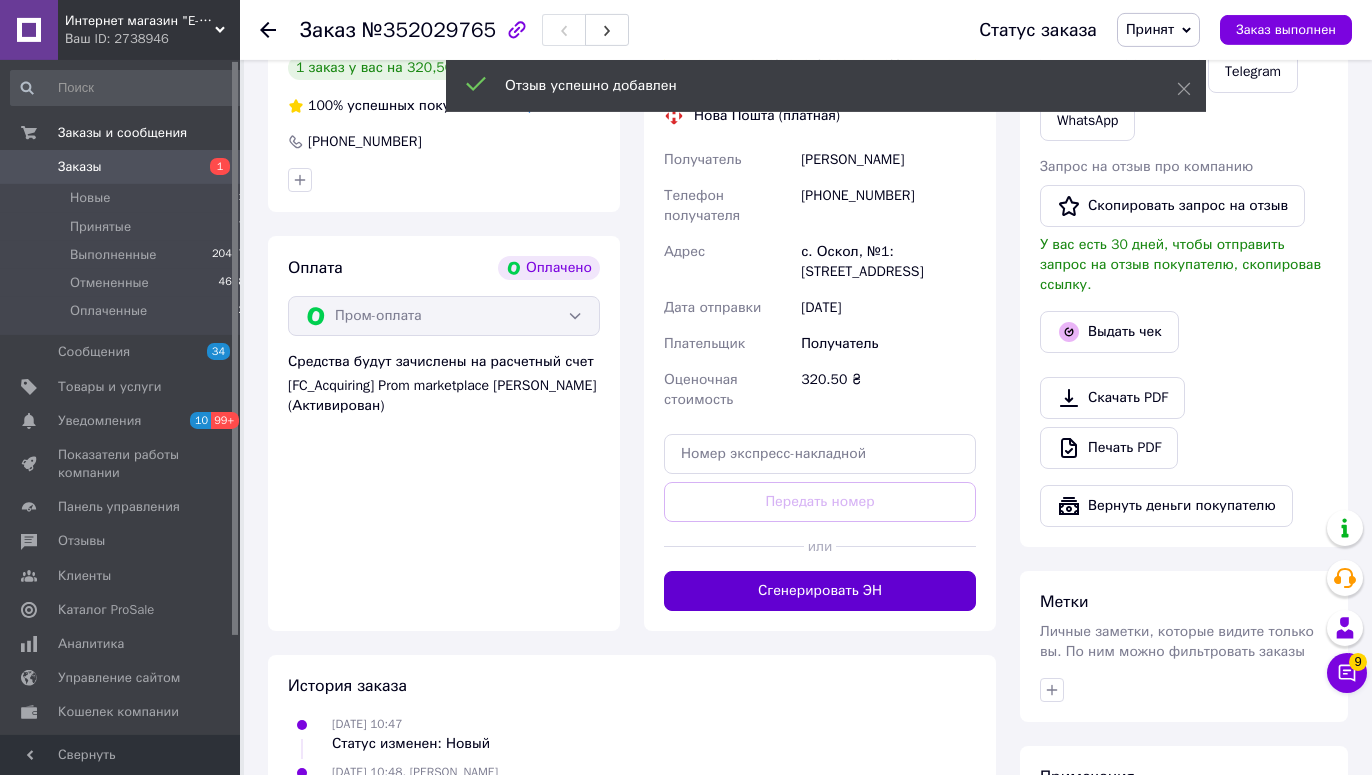 click on "Сгенерировать ЭН" at bounding box center (820, 591) 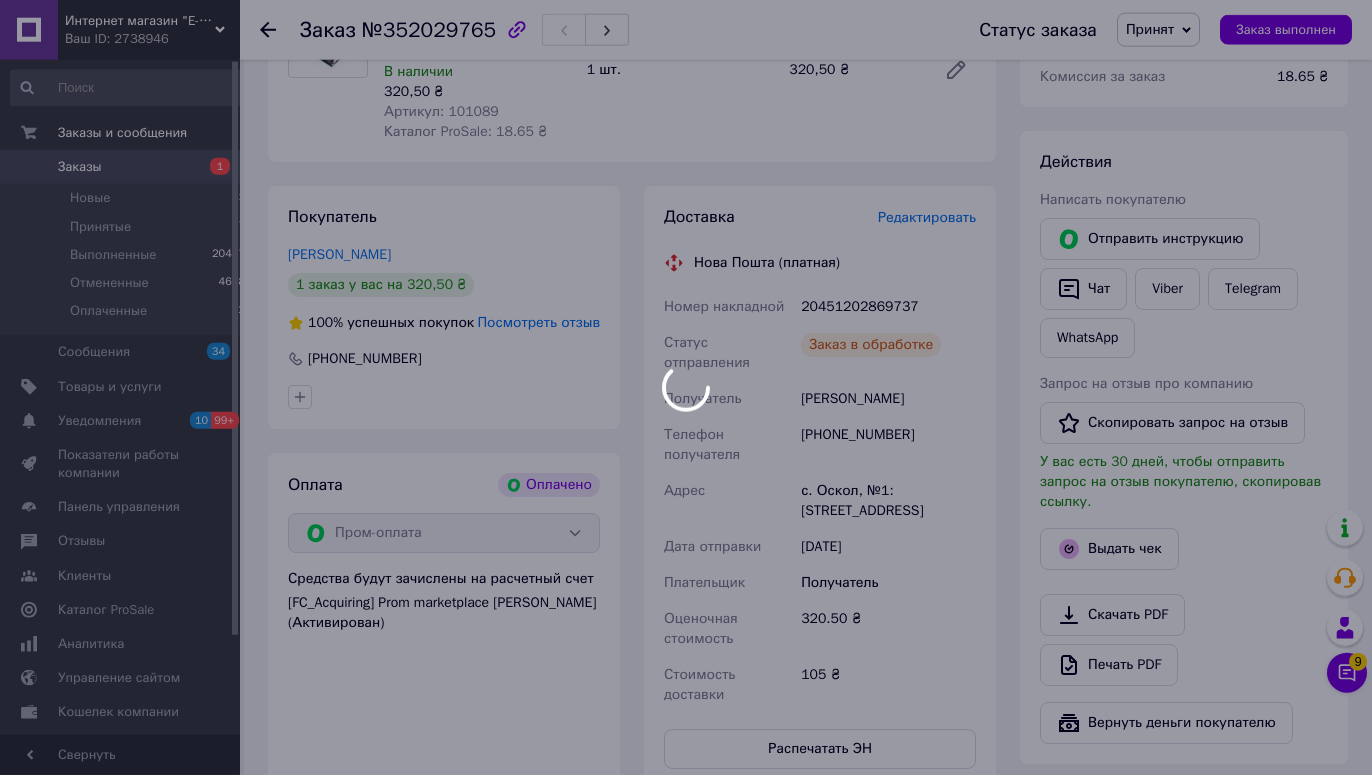 scroll, scrollTop: 780, scrollLeft: 0, axis: vertical 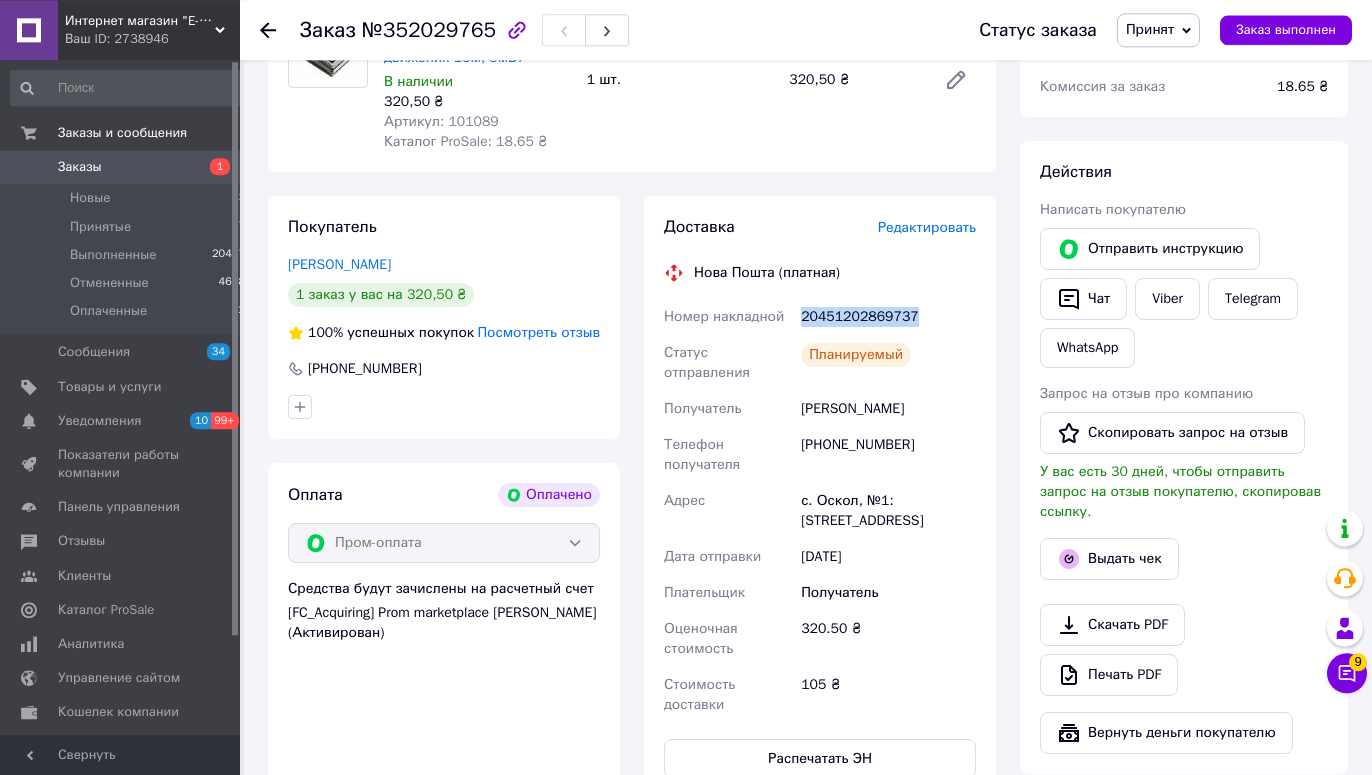 drag, startPoint x: 906, startPoint y: 316, endPoint x: 796, endPoint y: 318, distance: 110.01818 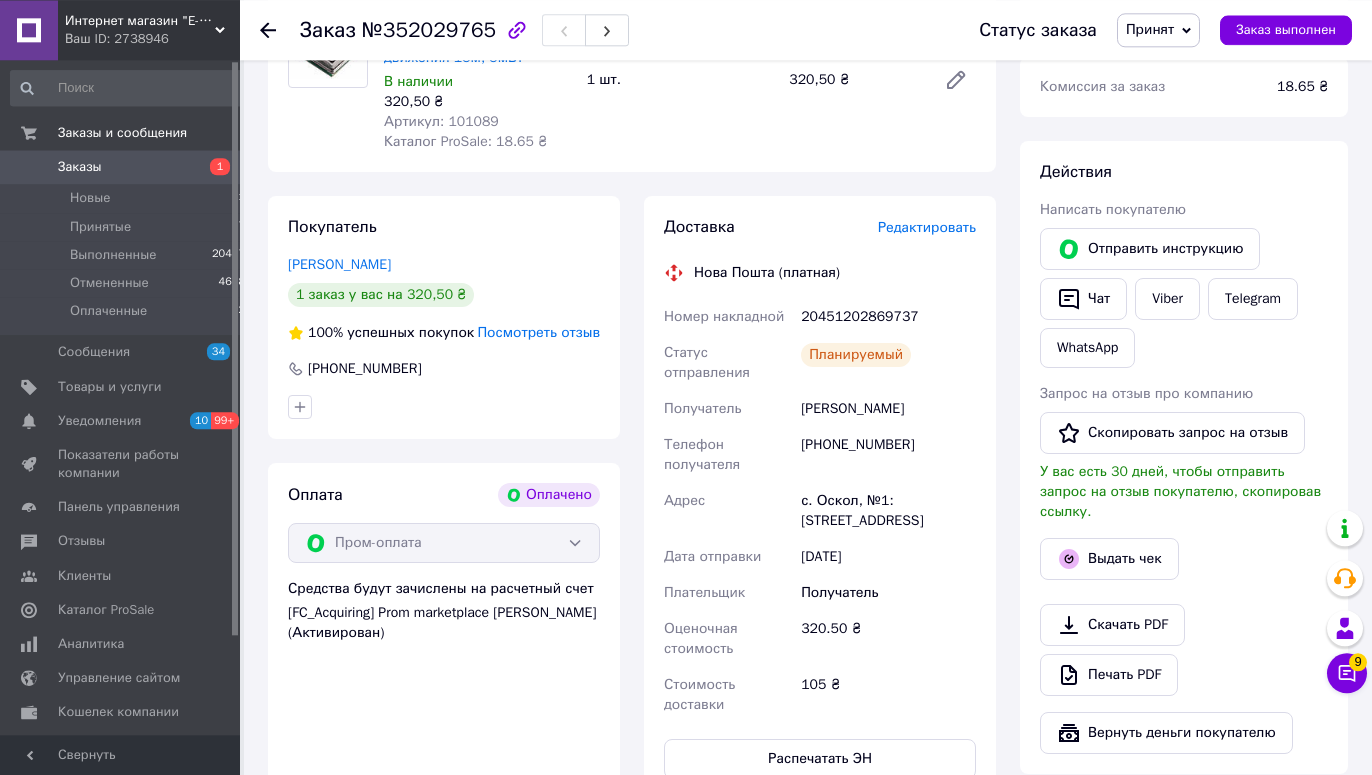 click 